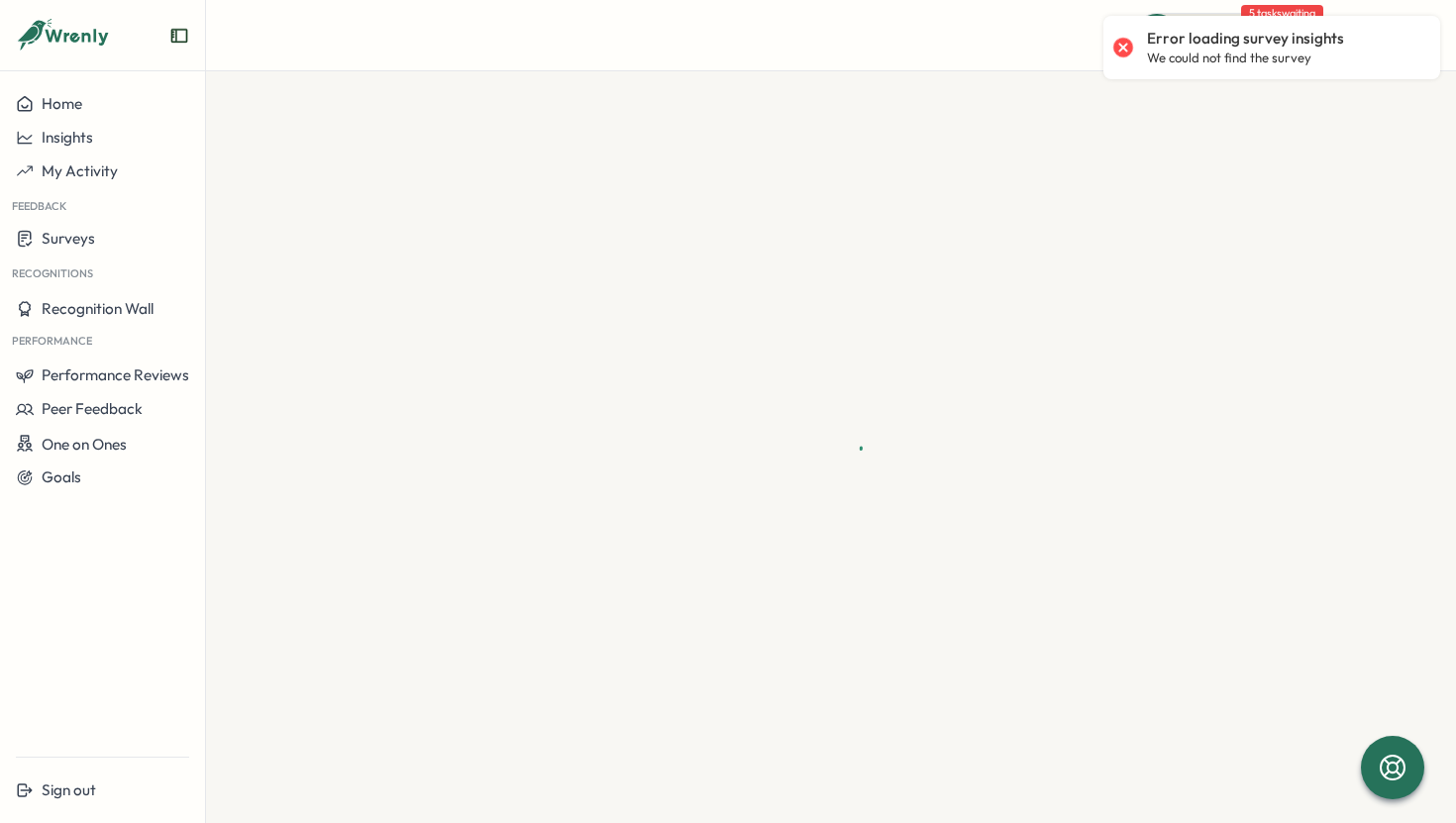 scroll, scrollTop: 0, scrollLeft: 0, axis: both 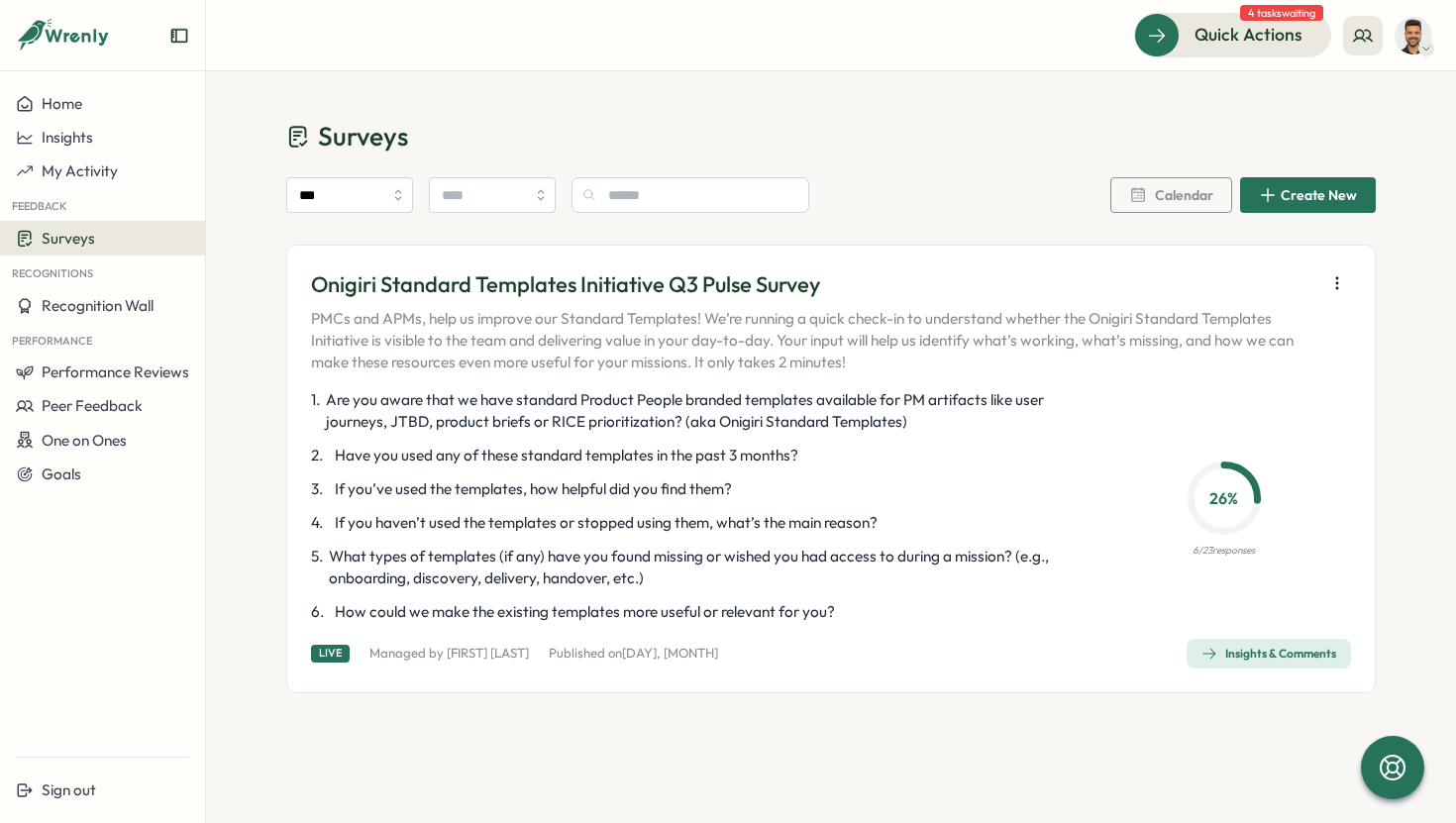 click on "26 % 6 / 23  responses" at bounding box center (1224, 506) 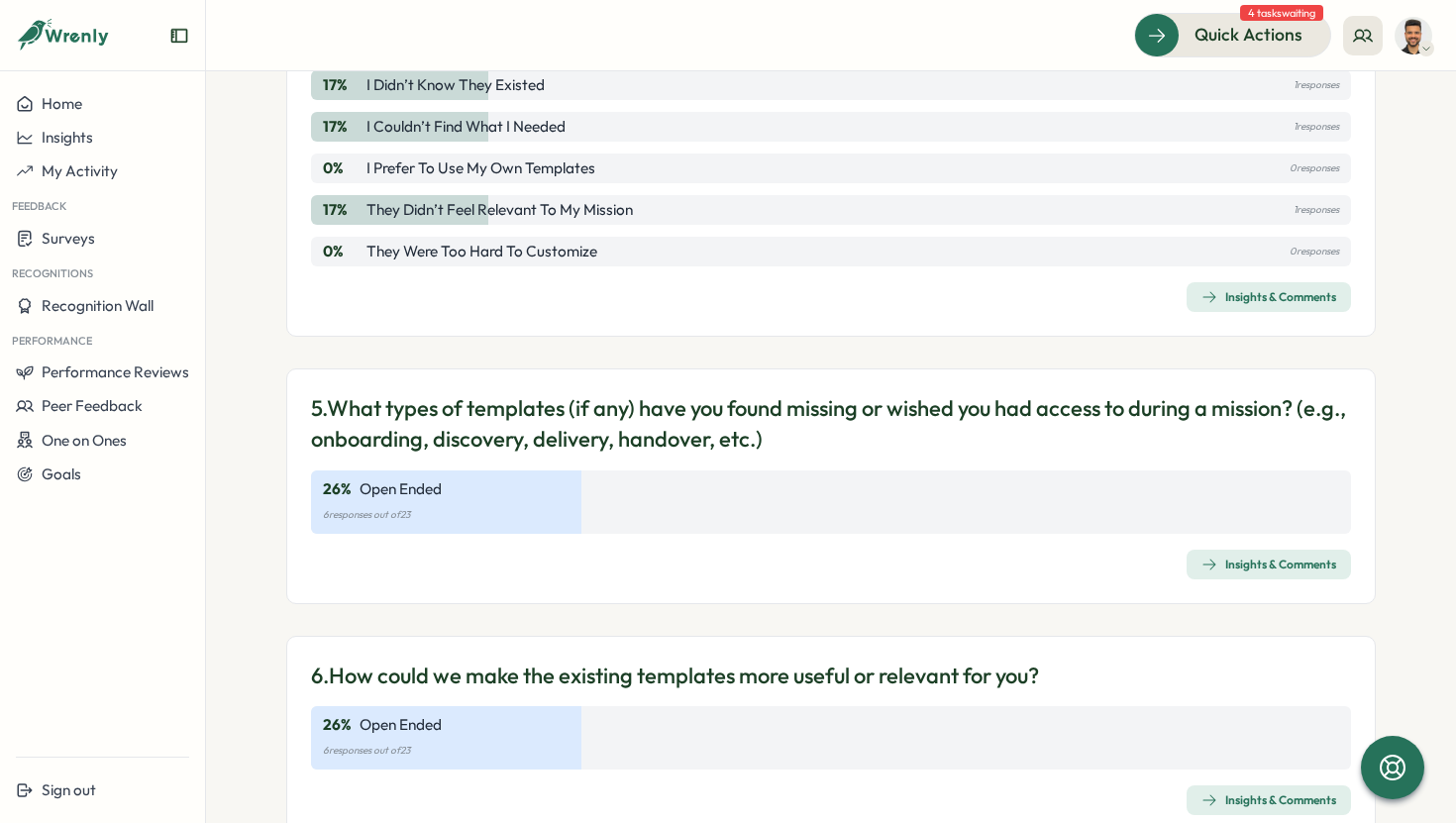 scroll, scrollTop: 1199, scrollLeft: 0, axis: vertical 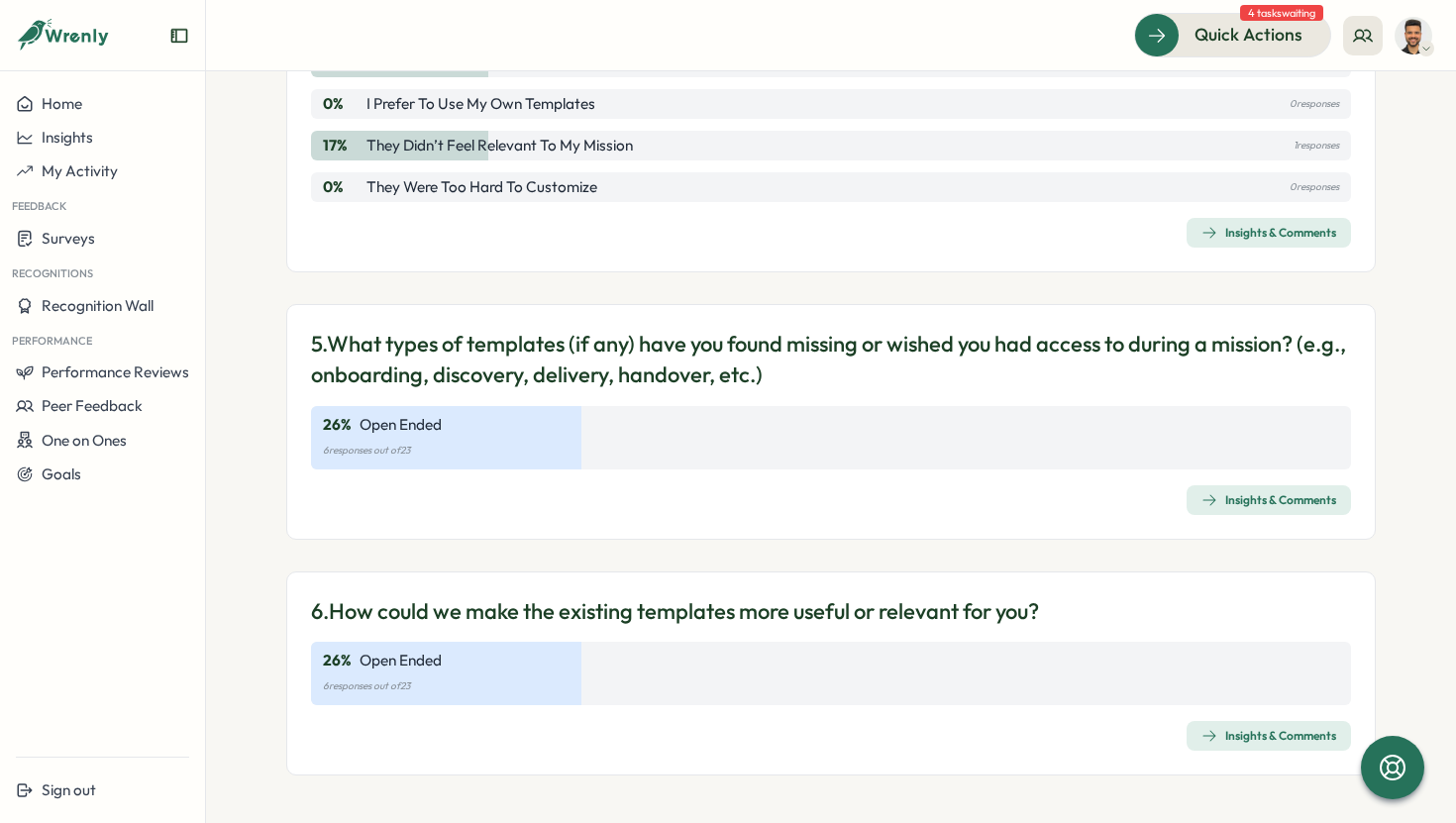 click on "Insights & Comments" at bounding box center (1269, 500) 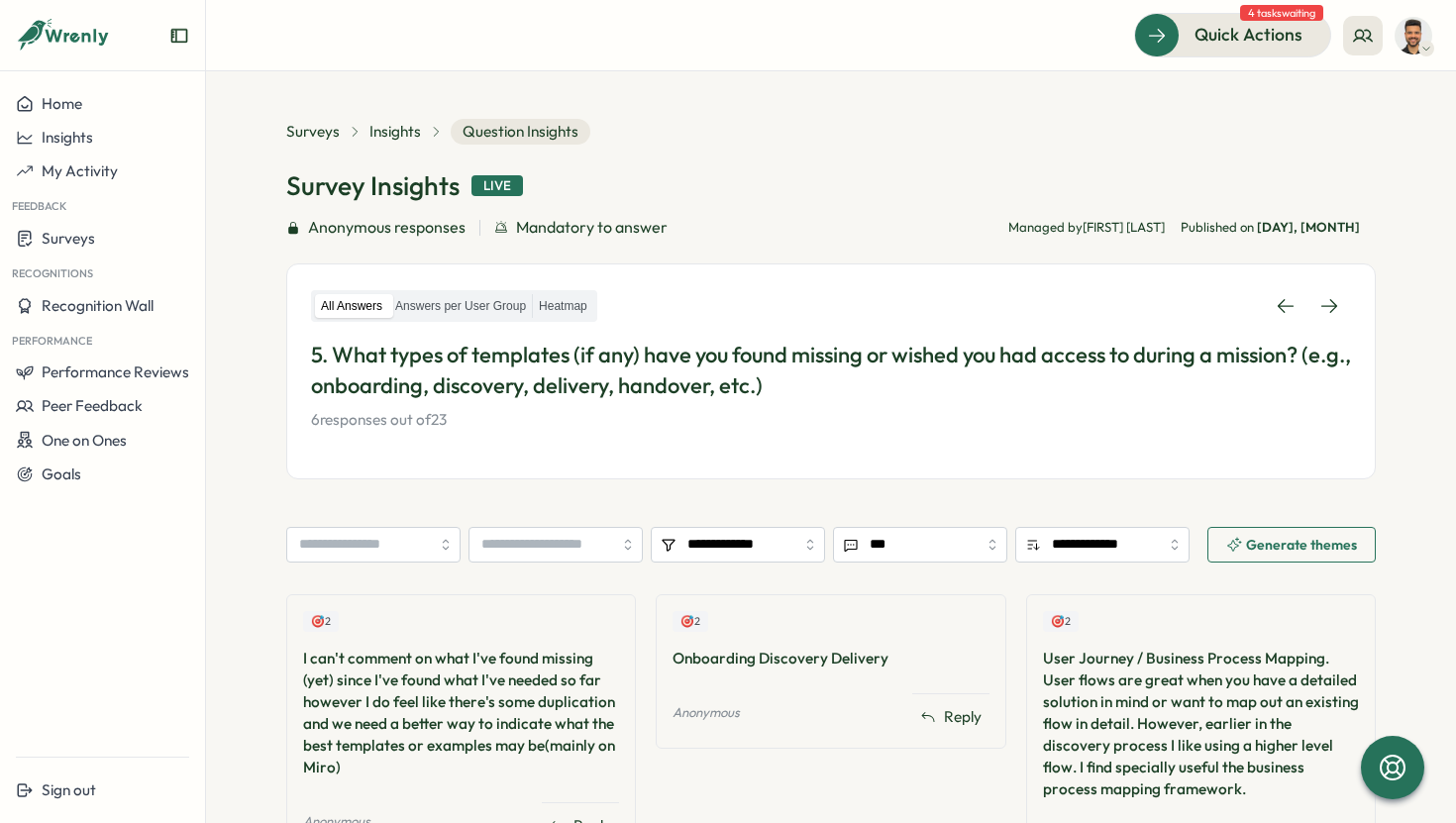 scroll, scrollTop: 124, scrollLeft: 0, axis: vertical 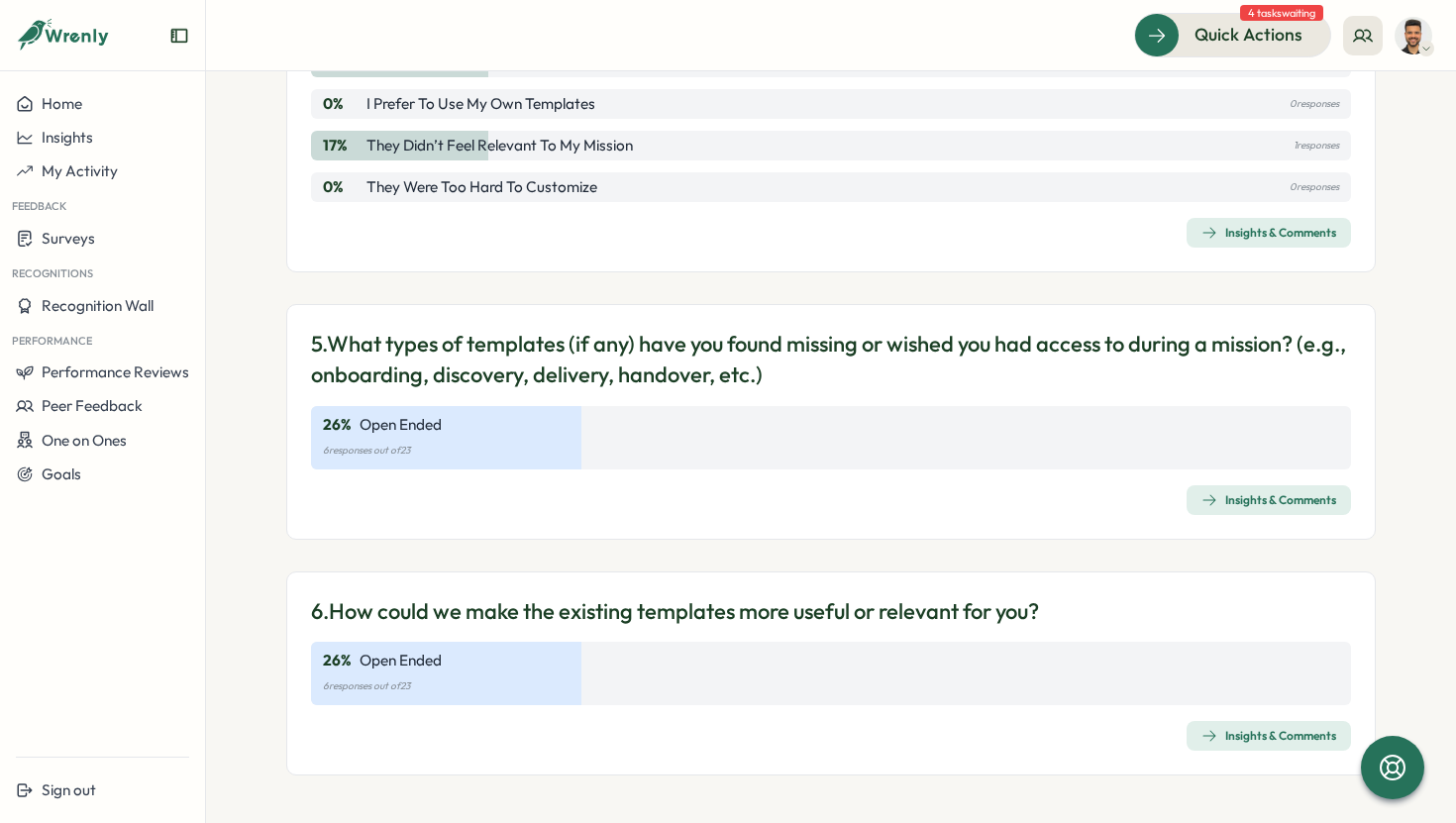 click on "Insights & Comments" at bounding box center (1269, 736) 